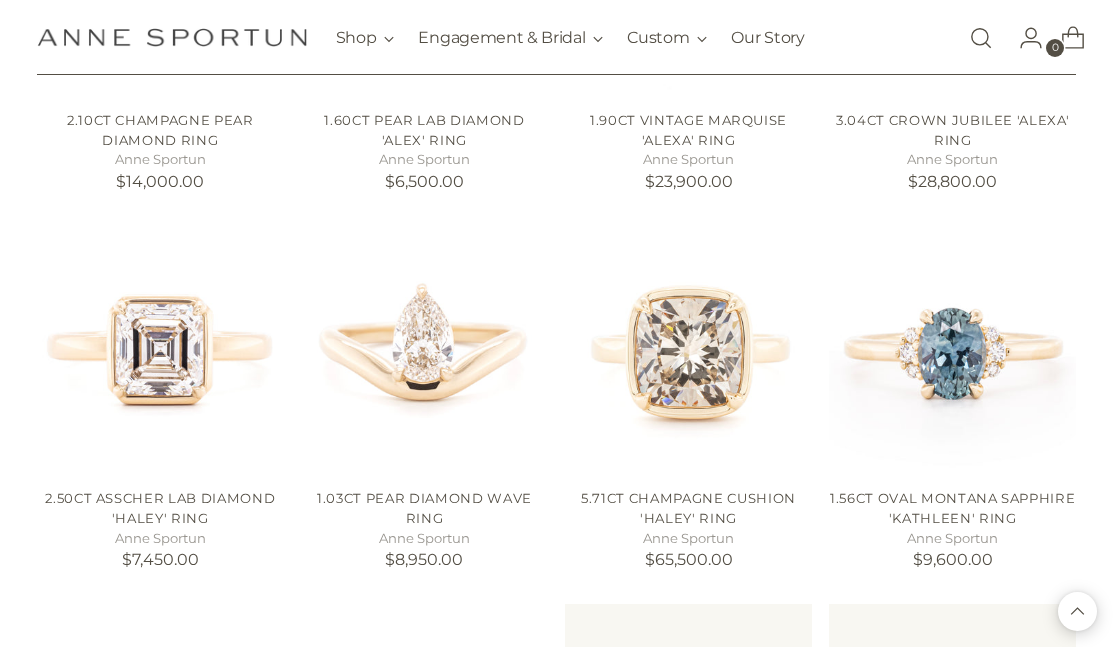 scroll, scrollTop: 1414, scrollLeft: 0, axis: vertical 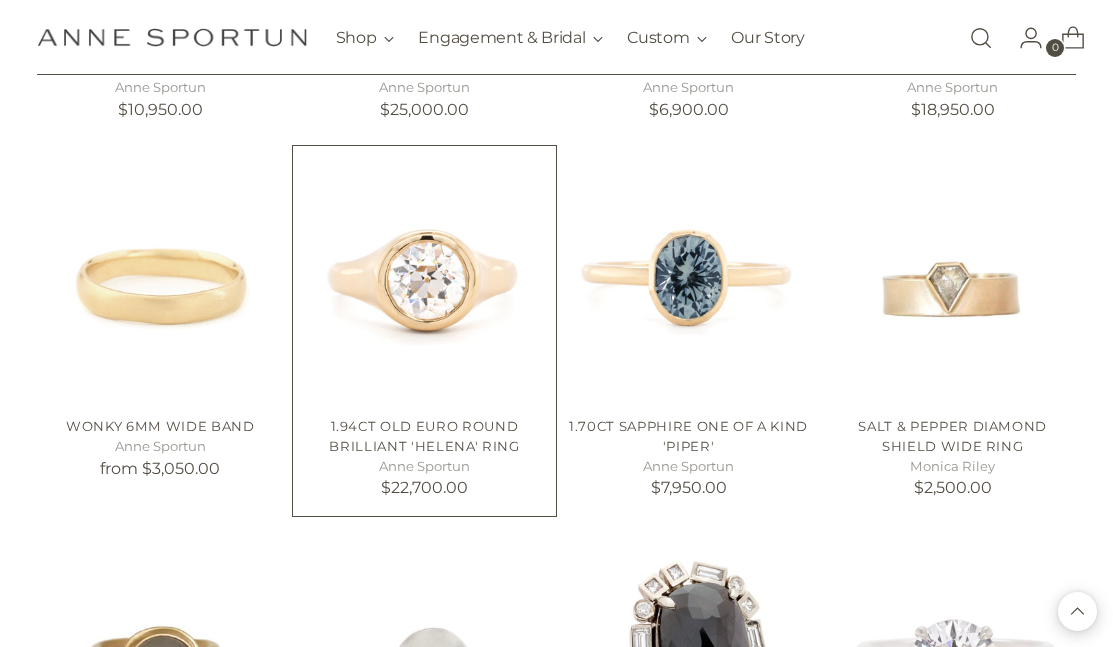 click at bounding box center [0, 0] 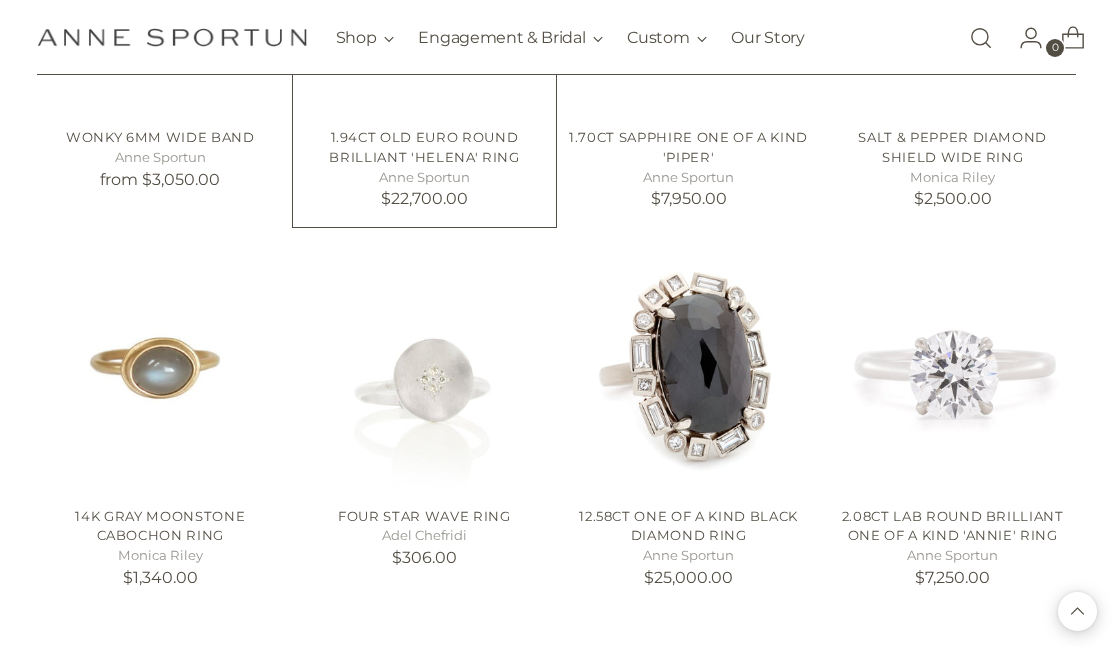 scroll, scrollTop: 2907, scrollLeft: 0, axis: vertical 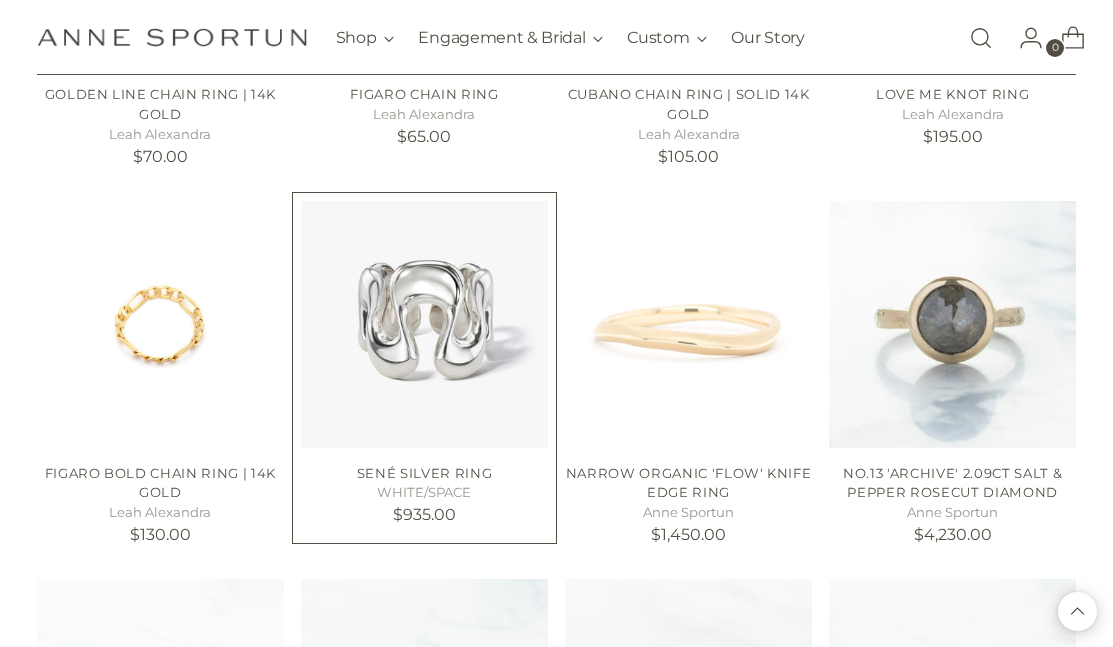 click at bounding box center [0, 0] 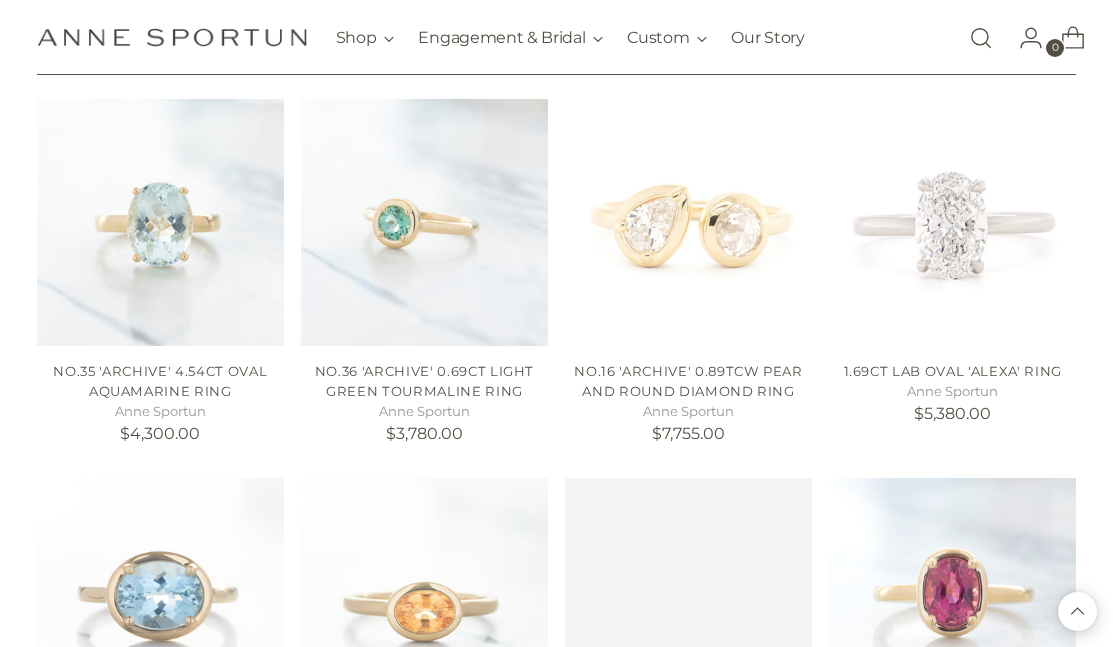 scroll, scrollTop: 5739, scrollLeft: 0, axis: vertical 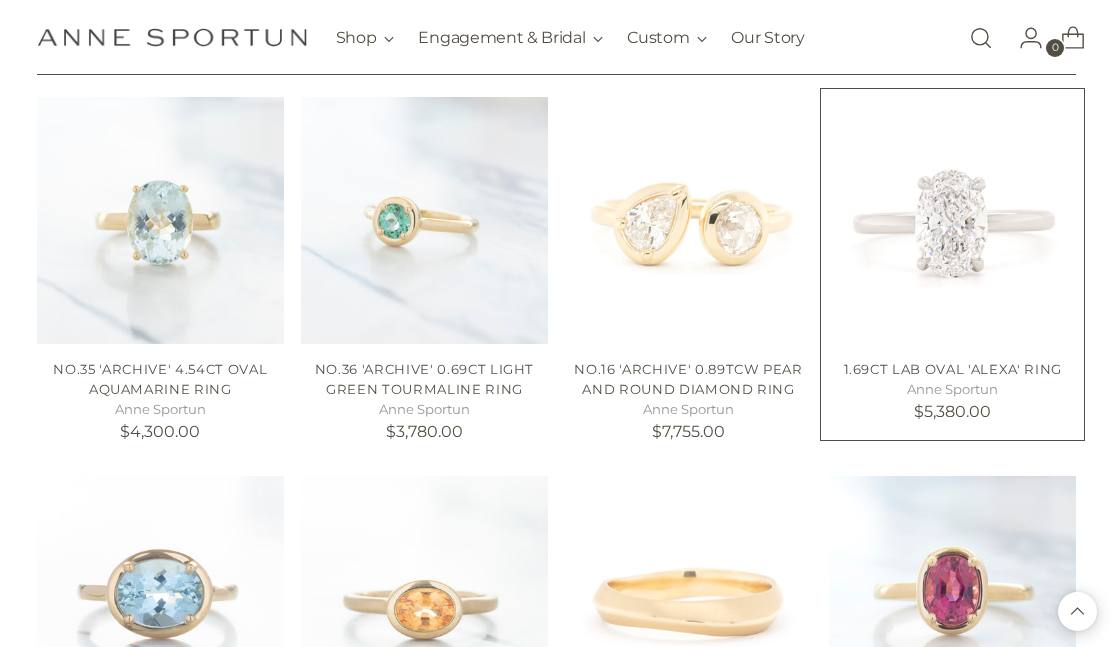 click at bounding box center [0, 0] 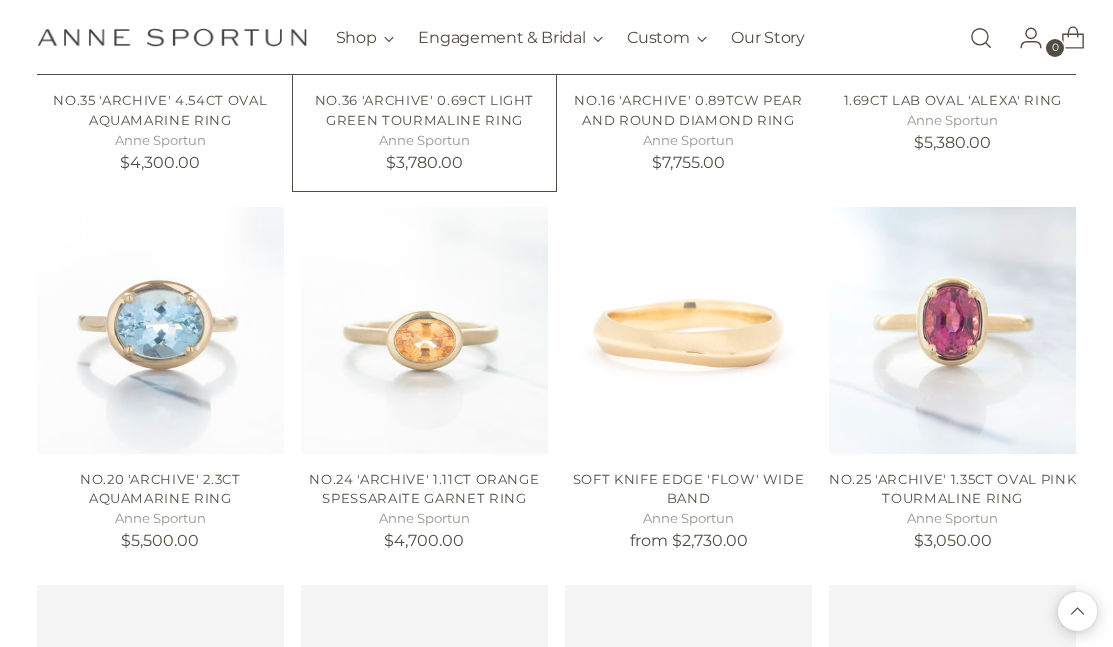 scroll, scrollTop: 6019, scrollLeft: 0, axis: vertical 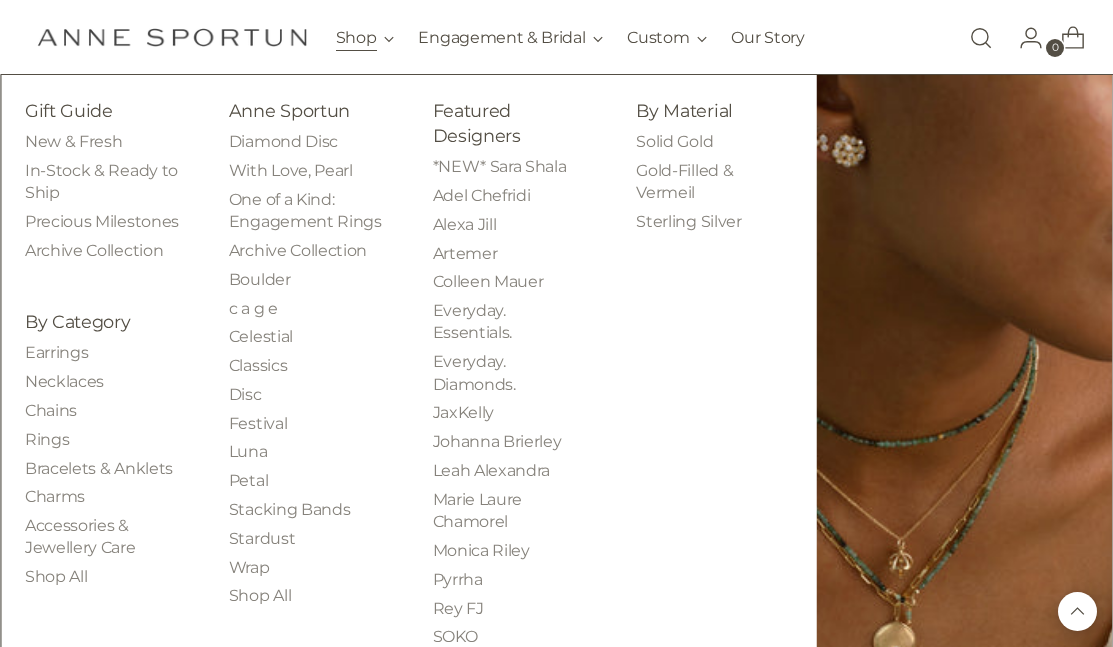 click on "Shop" at bounding box center [365, 38] 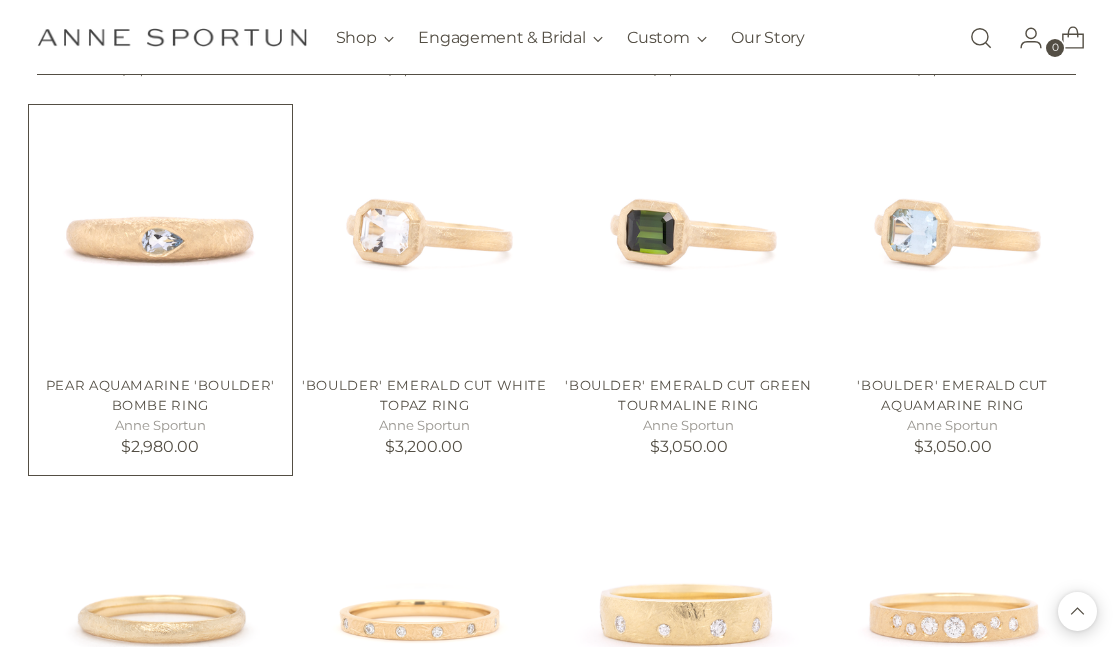 click at bounding box center [0, 0] 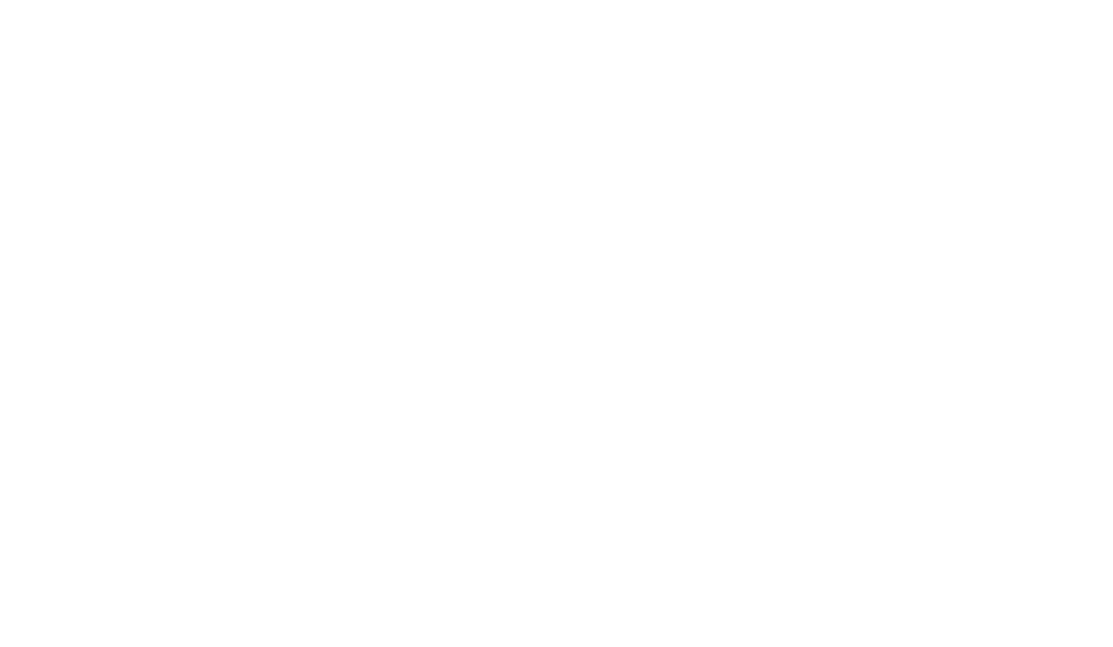 scroll, scrollTop: 0, scrollLeft: 0, axis: both 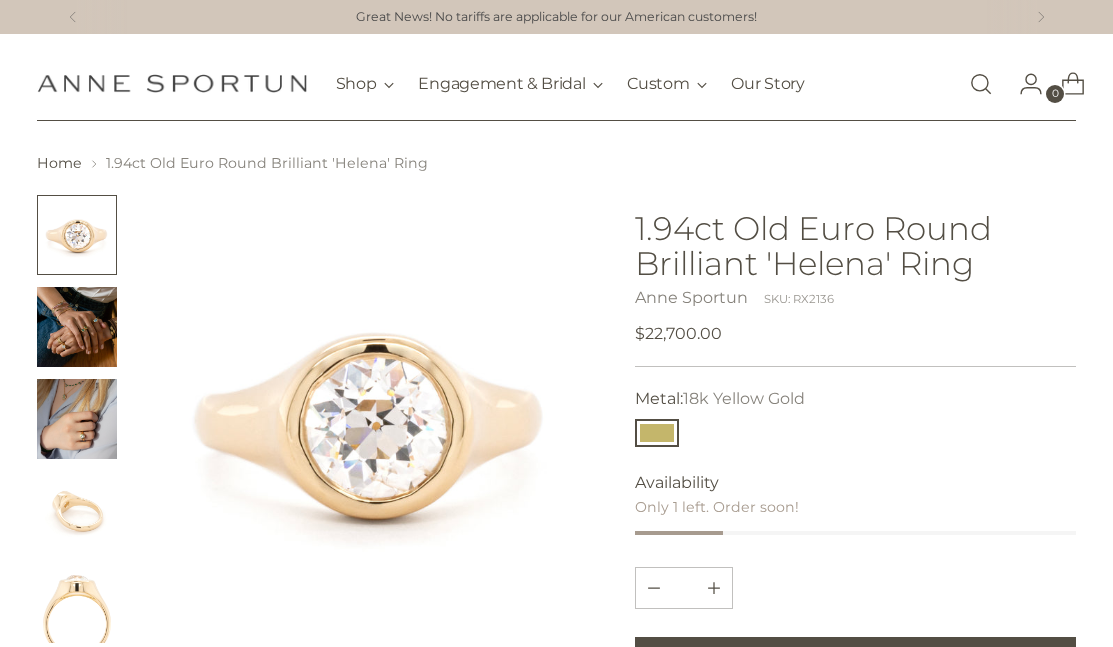click at bounding box center [77, 327] 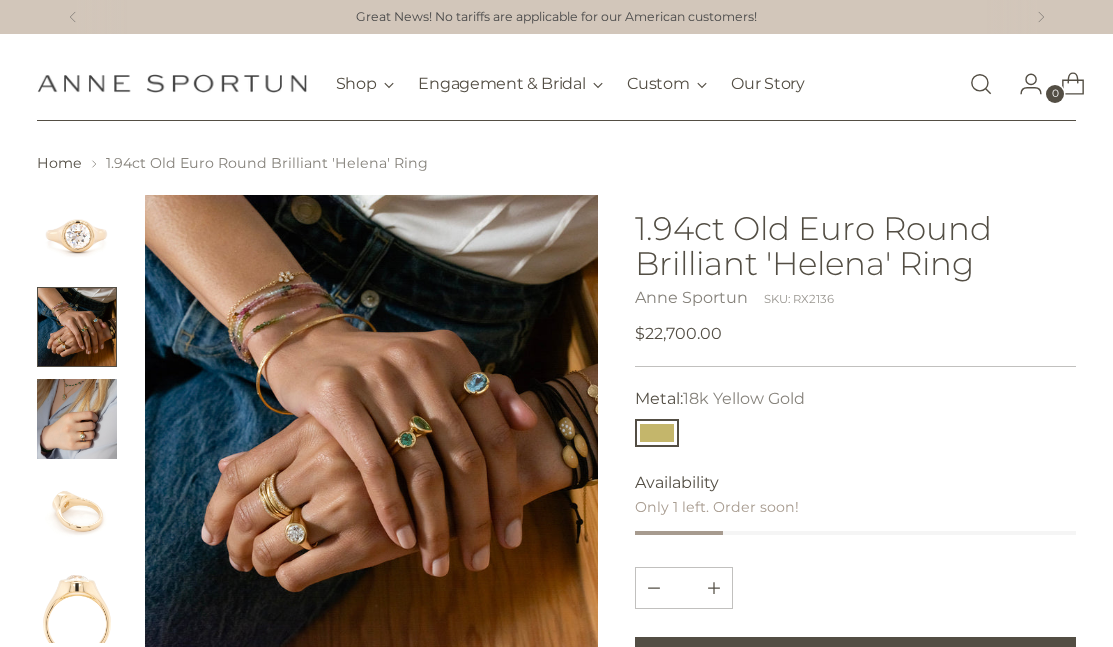 click at bounding box center [77, 419] 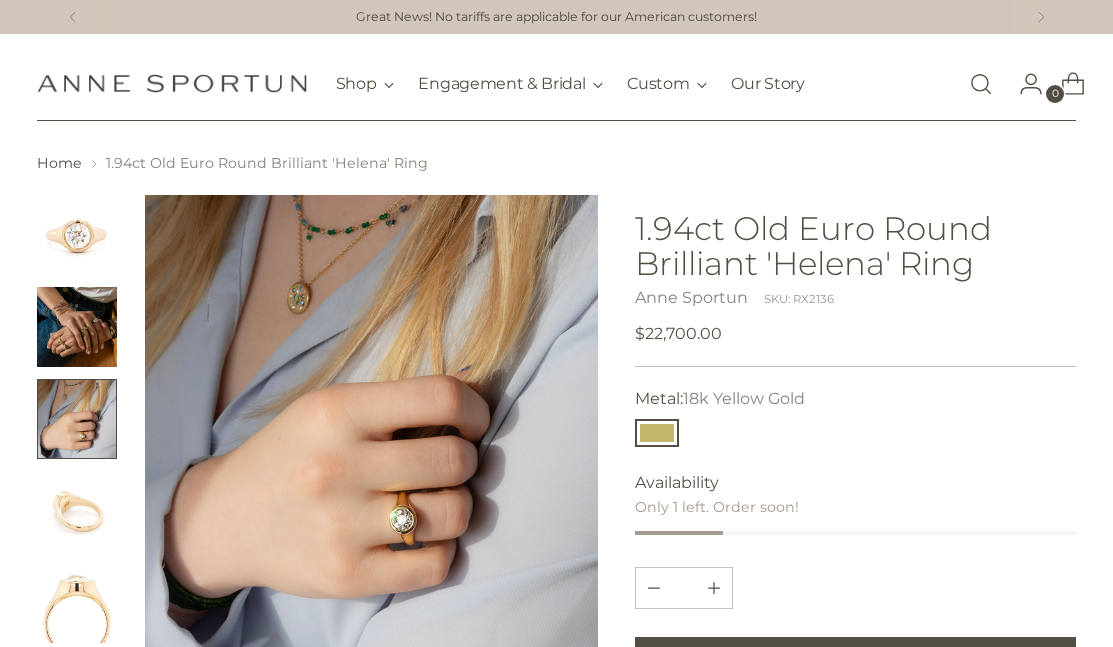 click at bounding box center (77, 511) 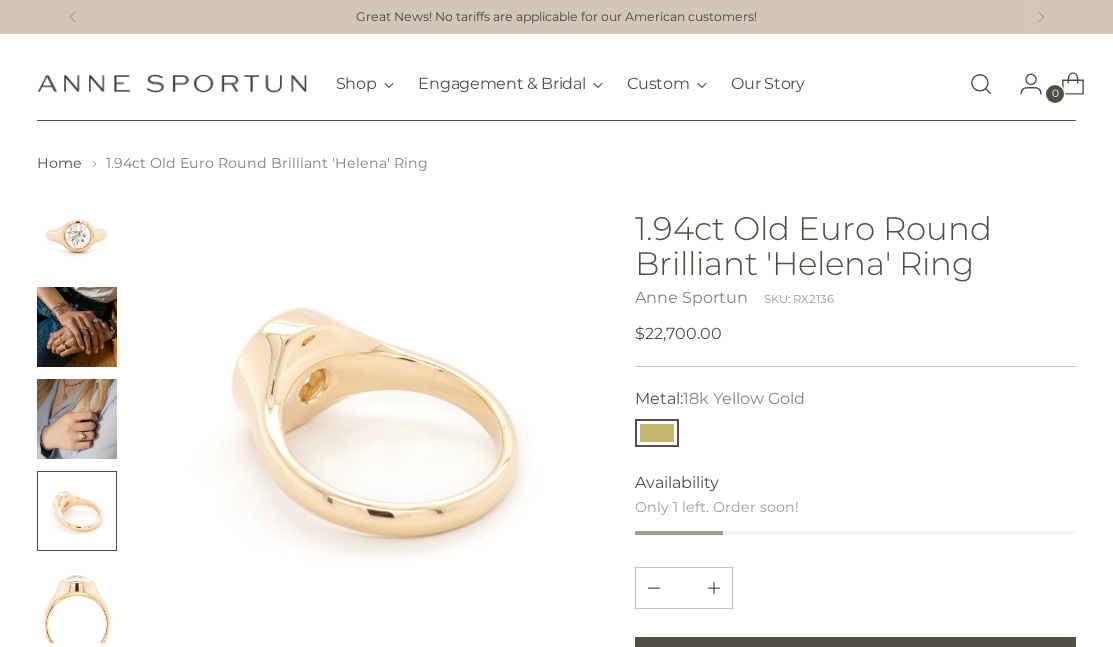 click at bounding box center [77, 603] 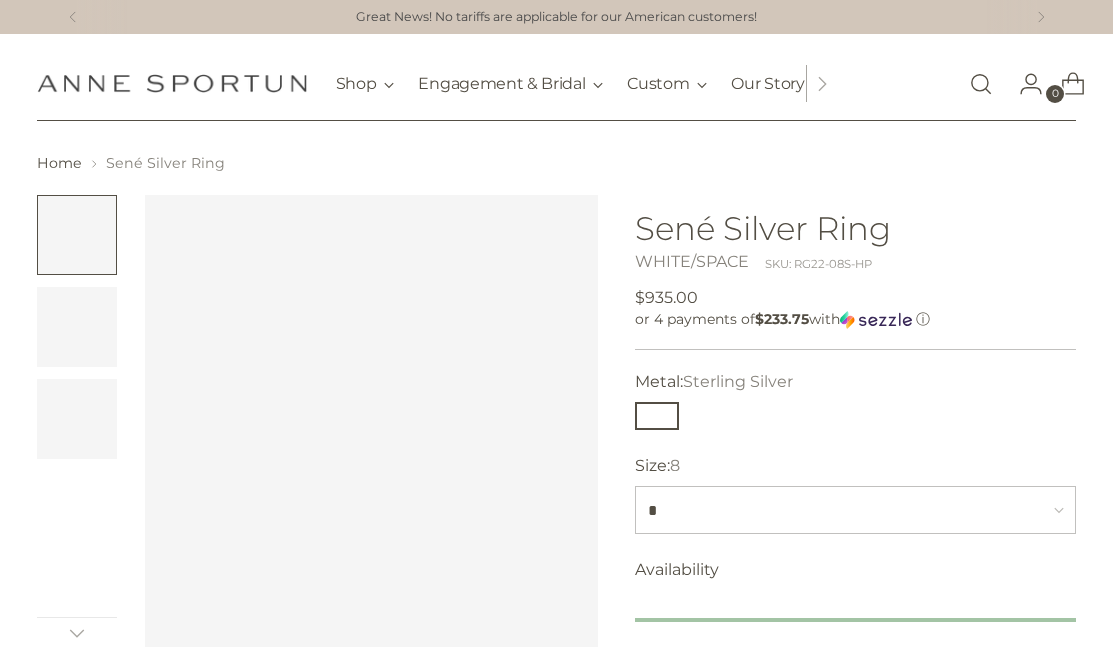 scroll, scrollTop: 0, scrollLeft: 0, axis: both 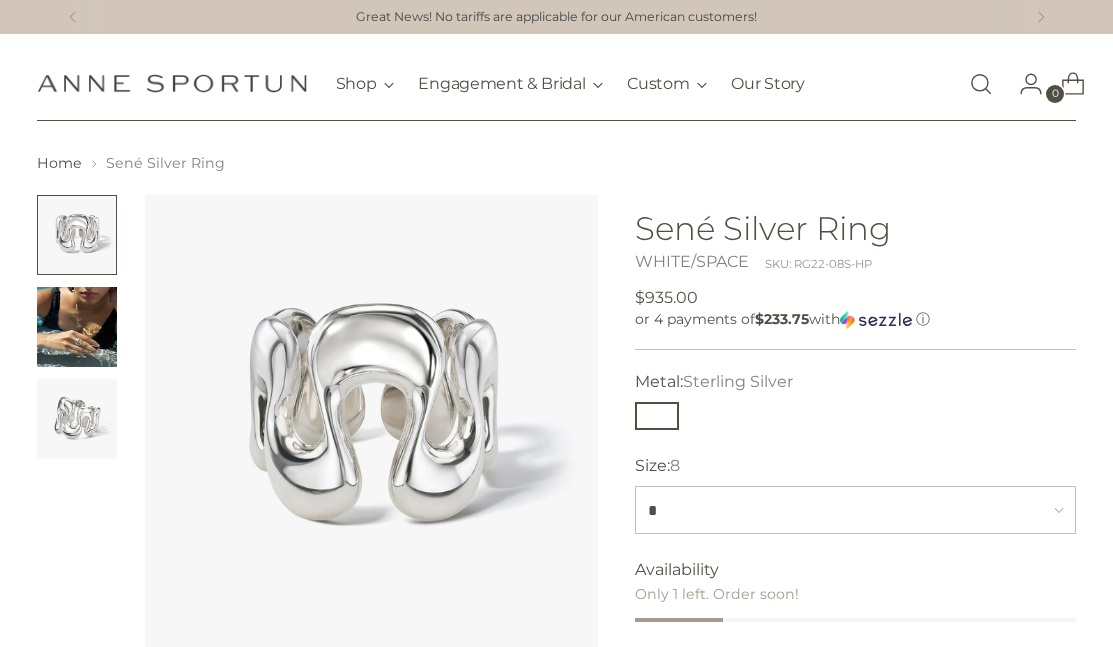 click at bounding box center [77, 419] 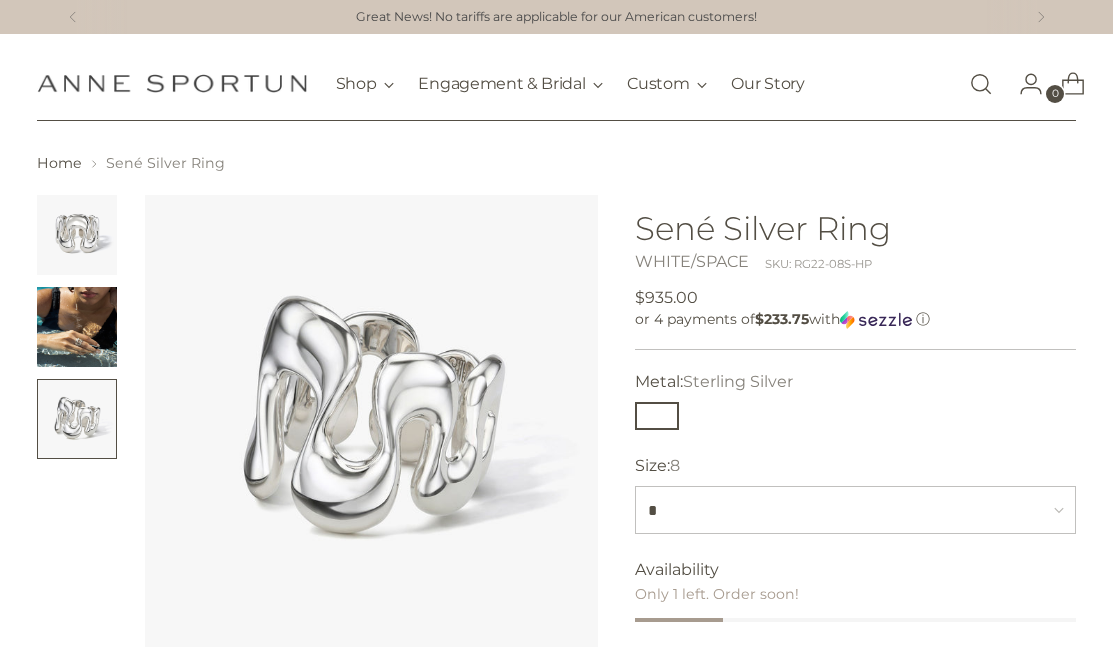 click at bounding box center (77, 327) 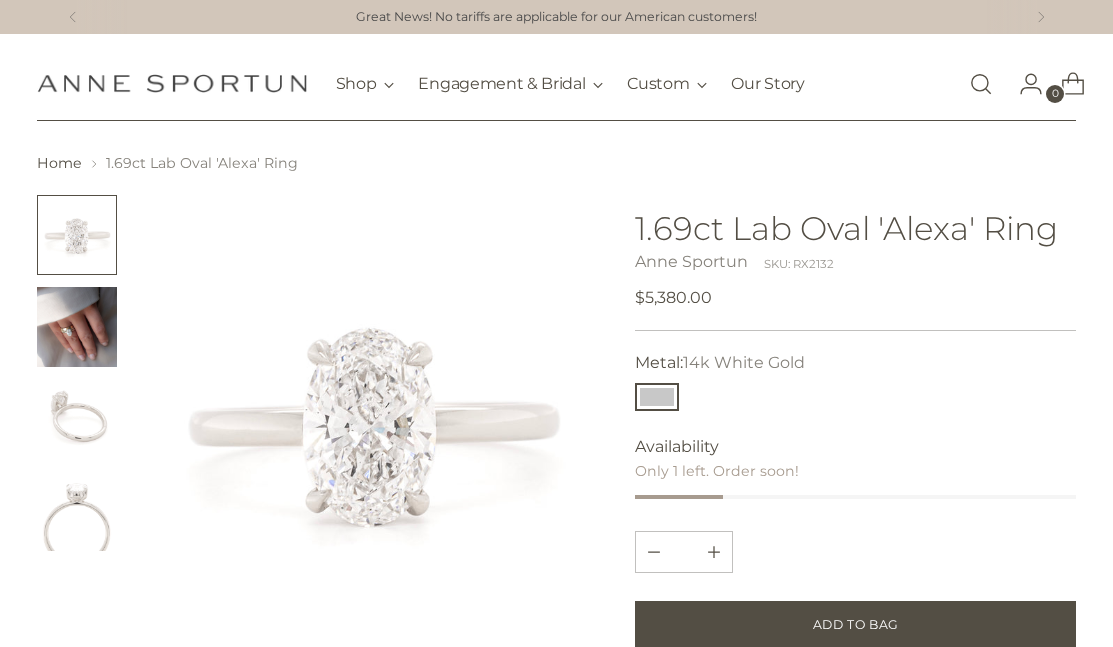 scroll, scrollTop: 0, scrollLeft: 0, axis: both 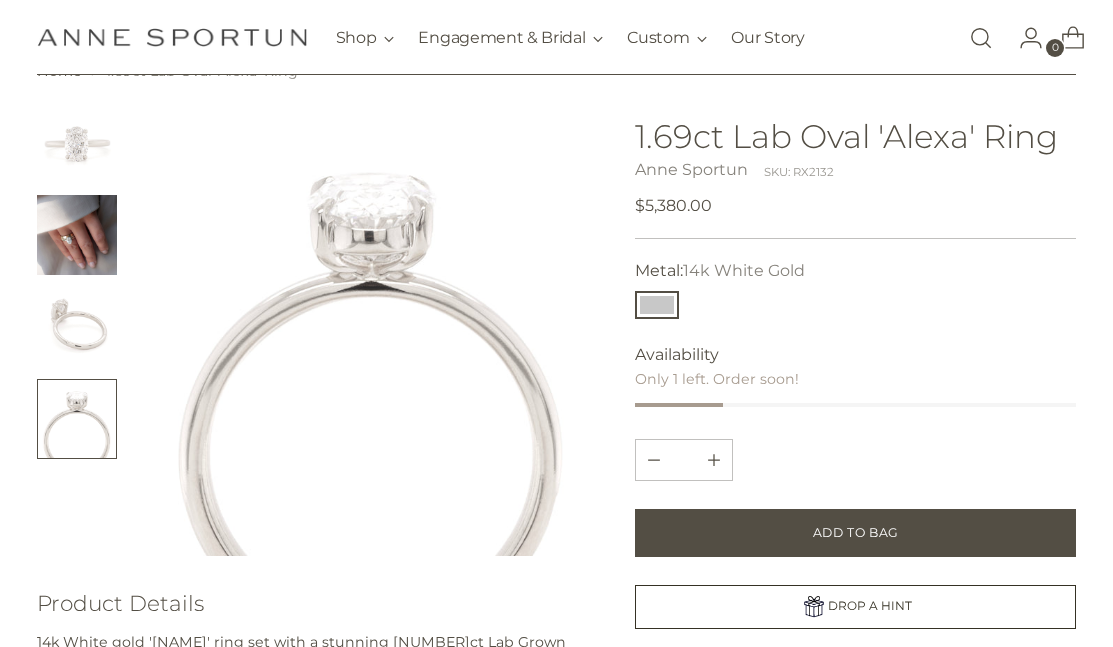 click at bounding box center (77, 327) 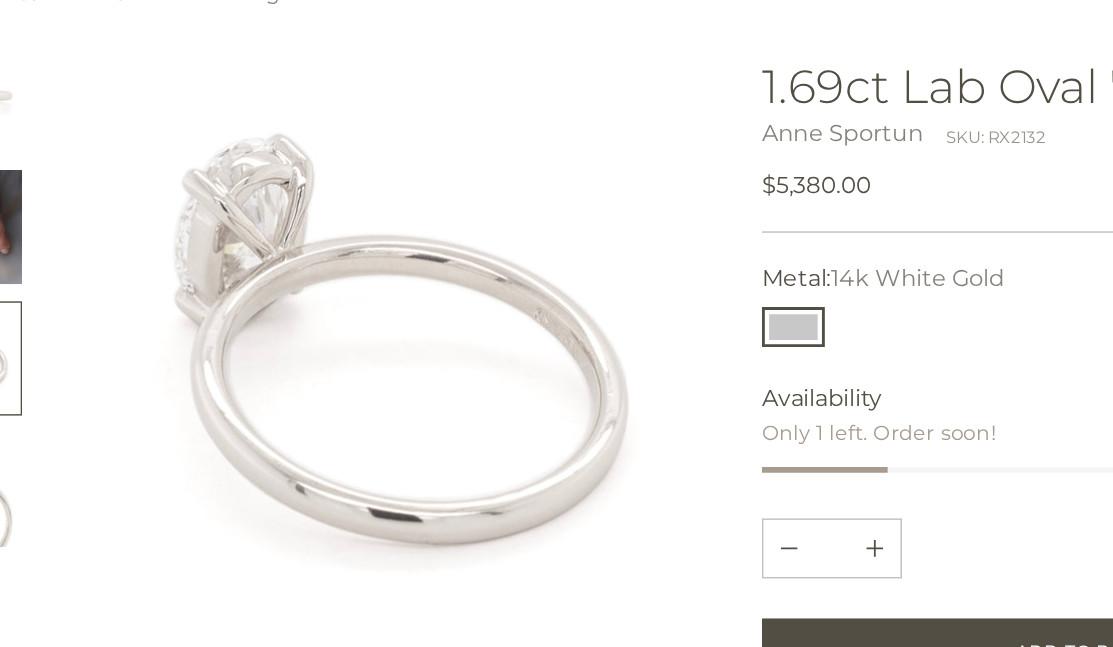 click at bounding box center [372, 330] 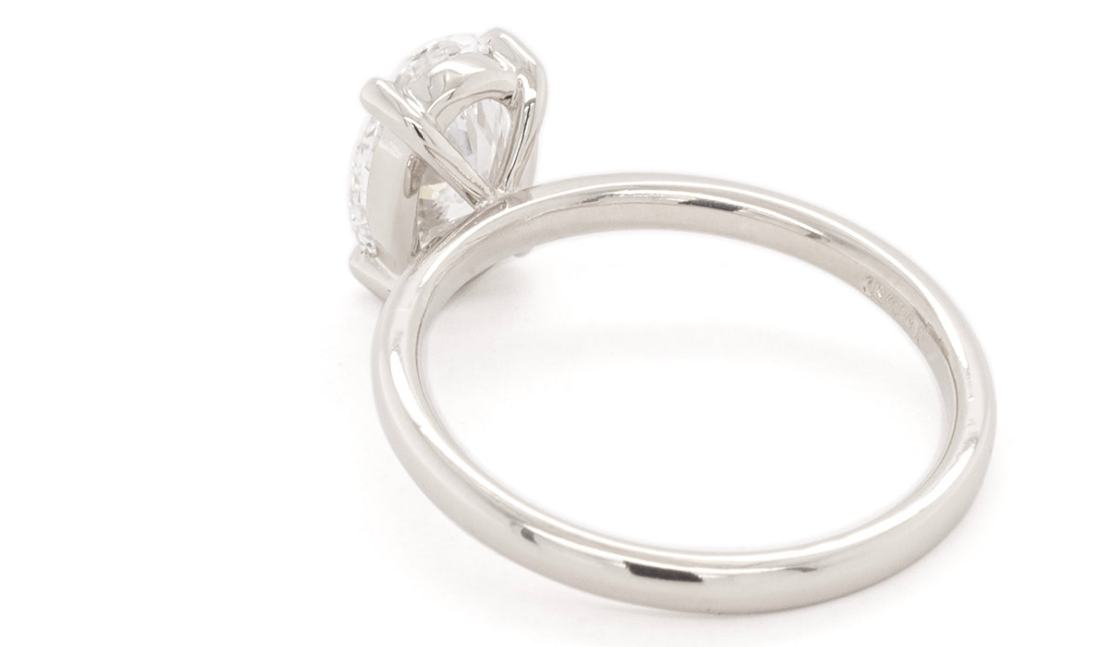 click at bounding box center [556, 323] 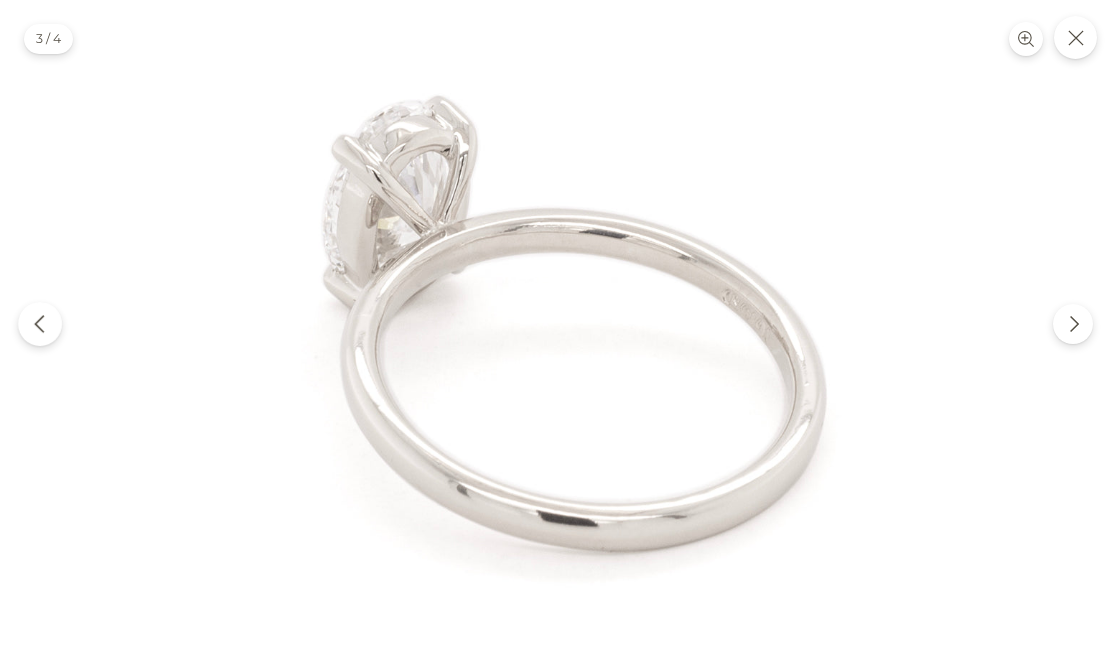 click 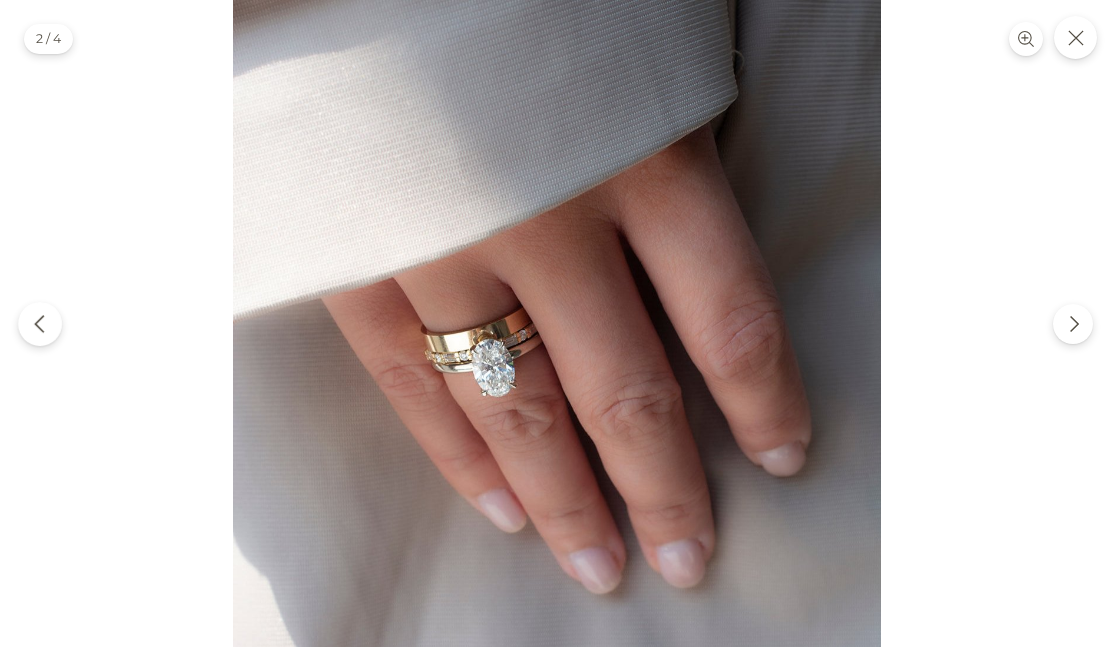 click 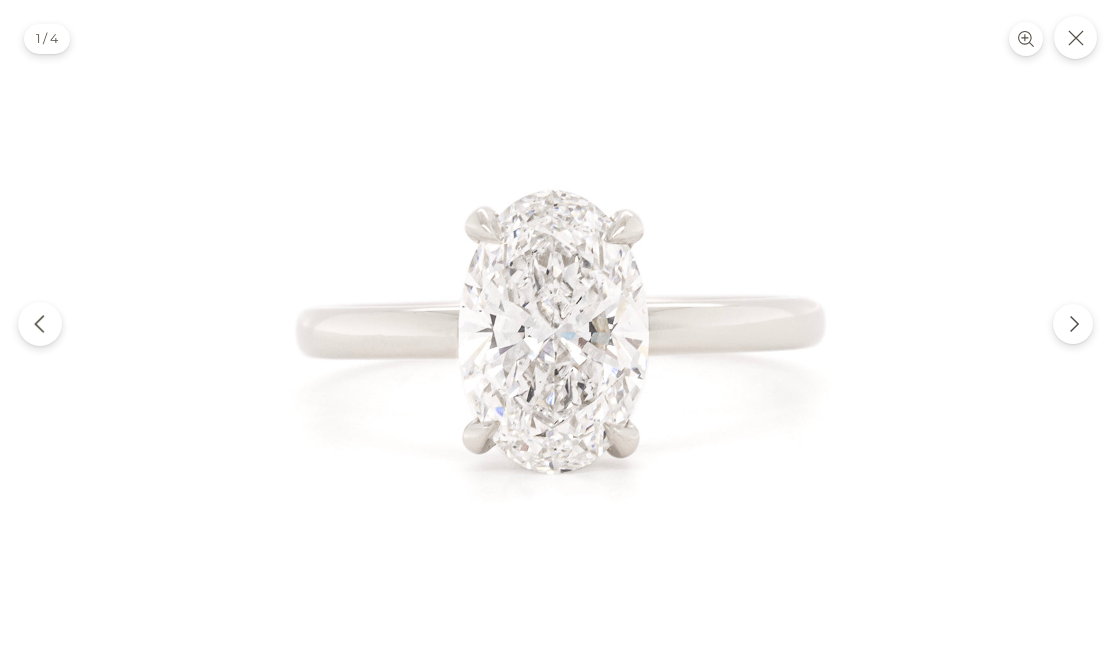 click 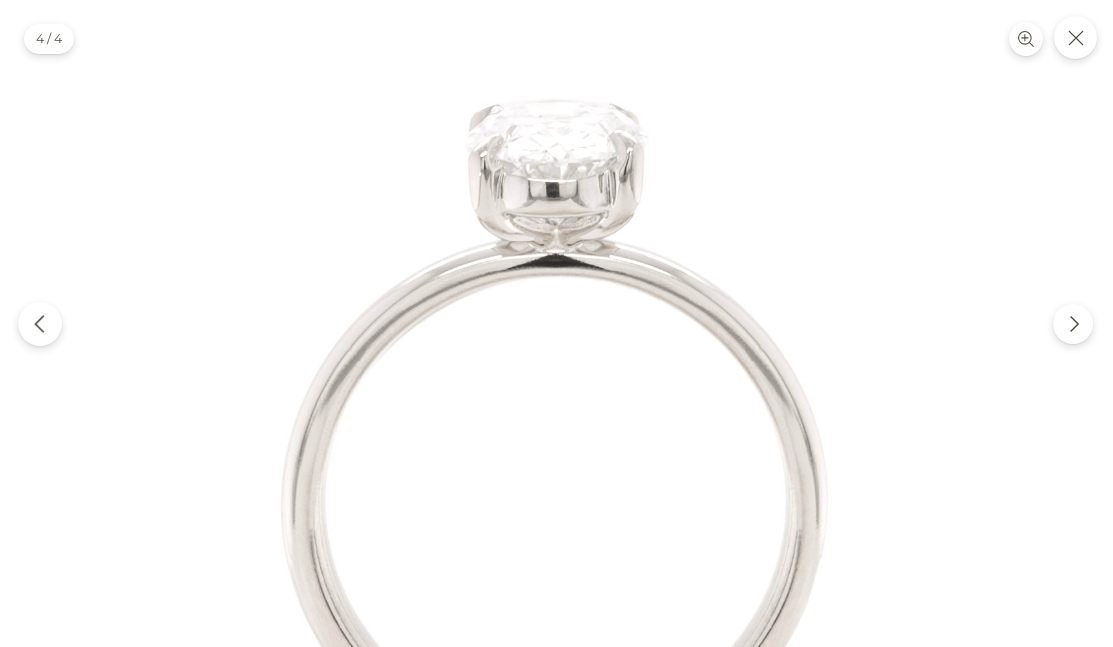 click 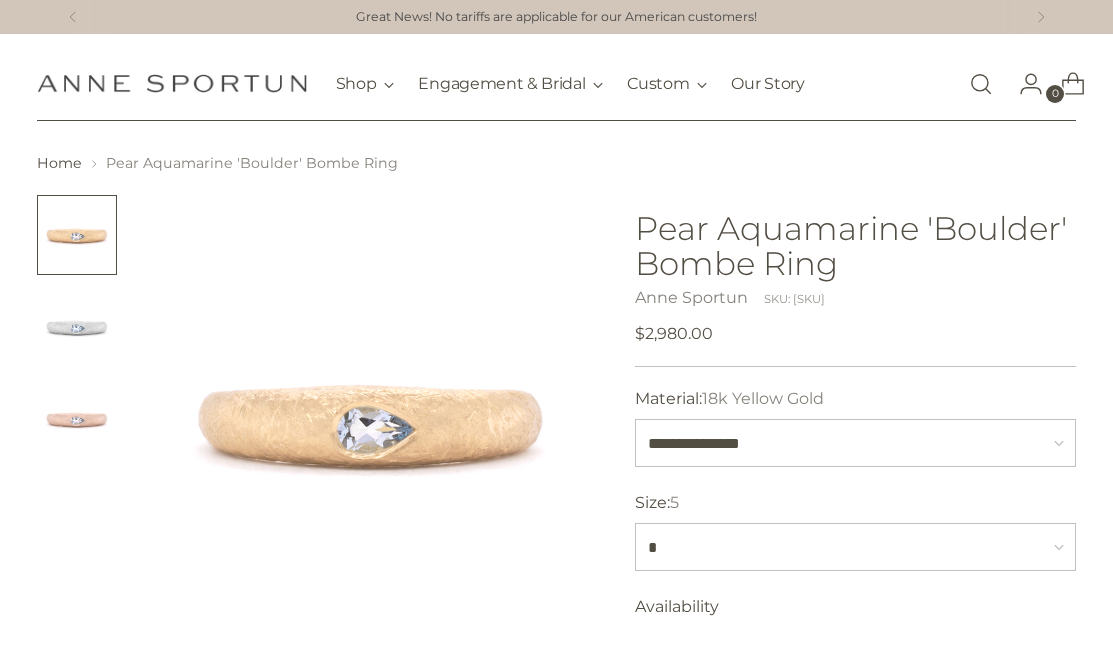 scroll, scrollTop: 0, scrollLeft: 0, axis: both 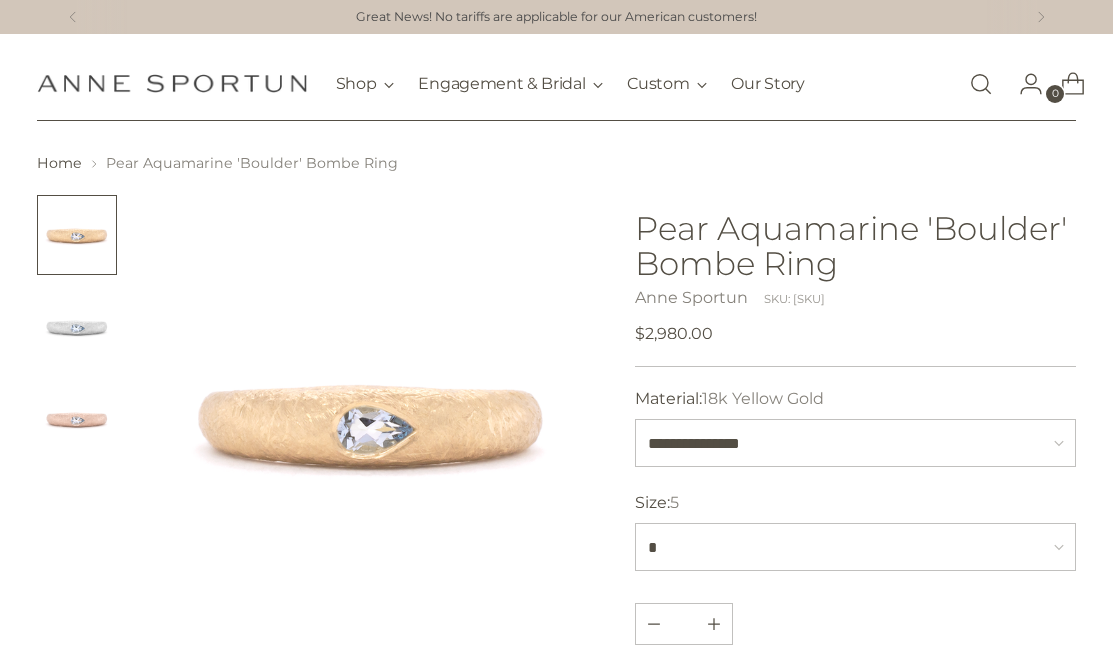 click at bounding box center (77, 327) 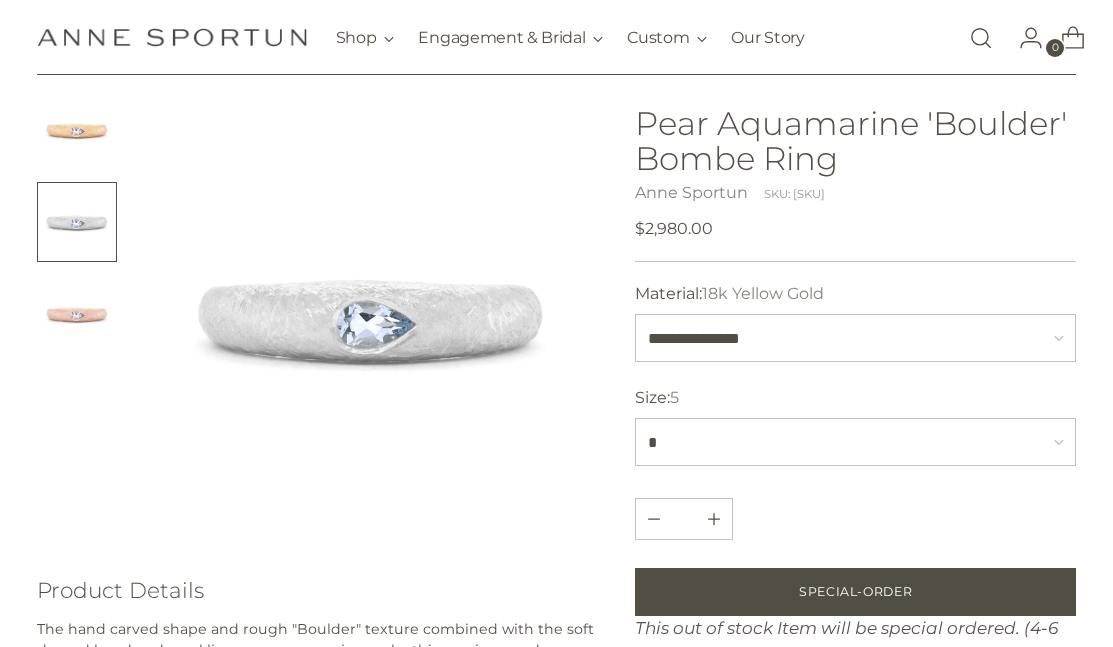 scroll, scrollTop: 83, scrollLeft: 0, axis: vertical 